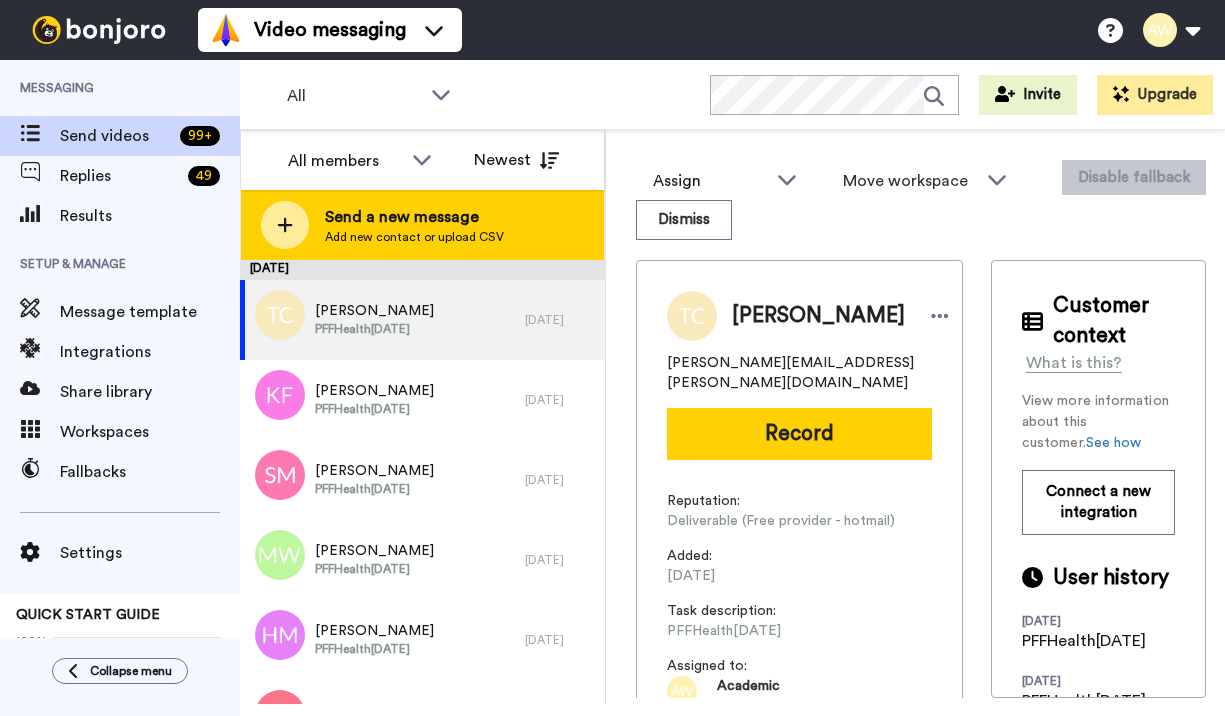 scroll, scrollTop: 0, scrollLeft: 0, axis: both 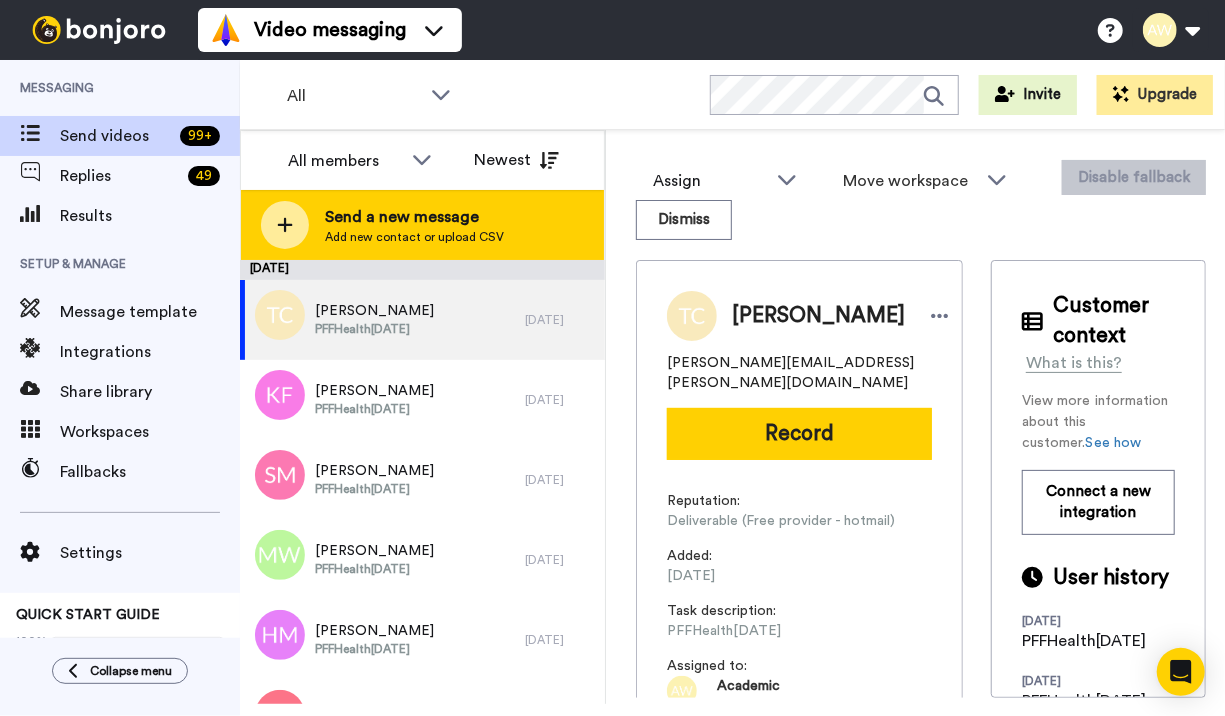 click on "Send a new message" at bounding box center [414, 217] 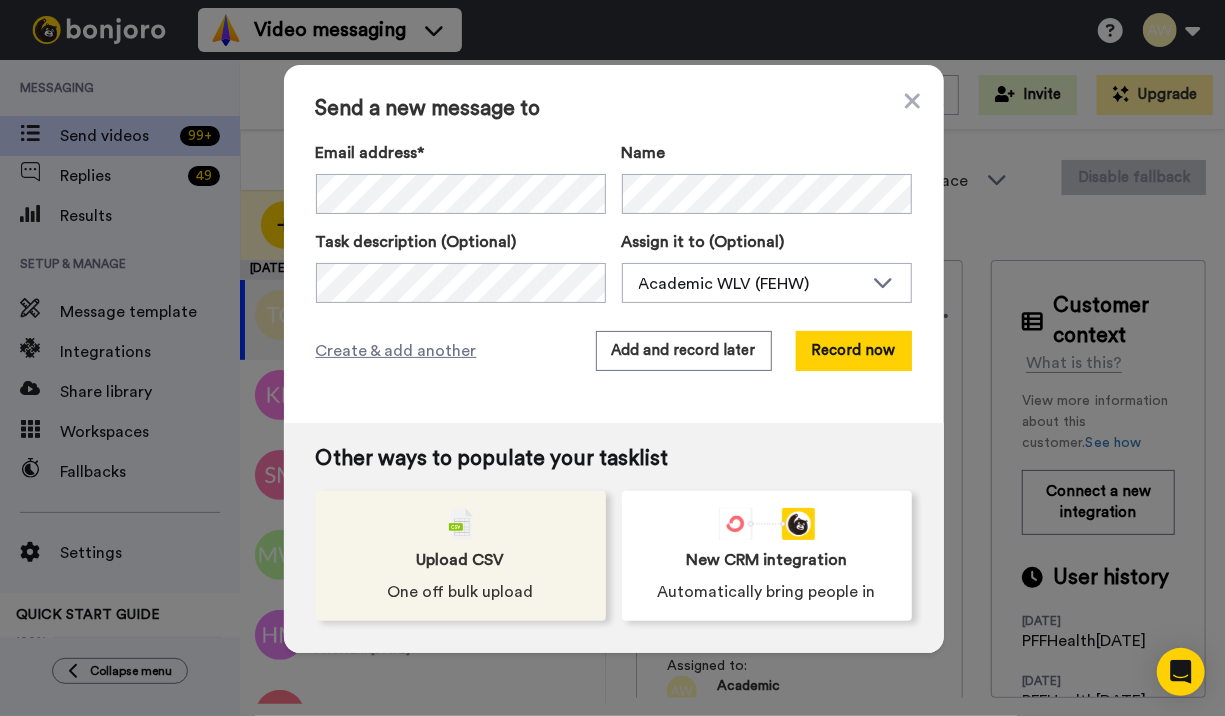 click on "Upload CSV" at bounding box center (461, 560) 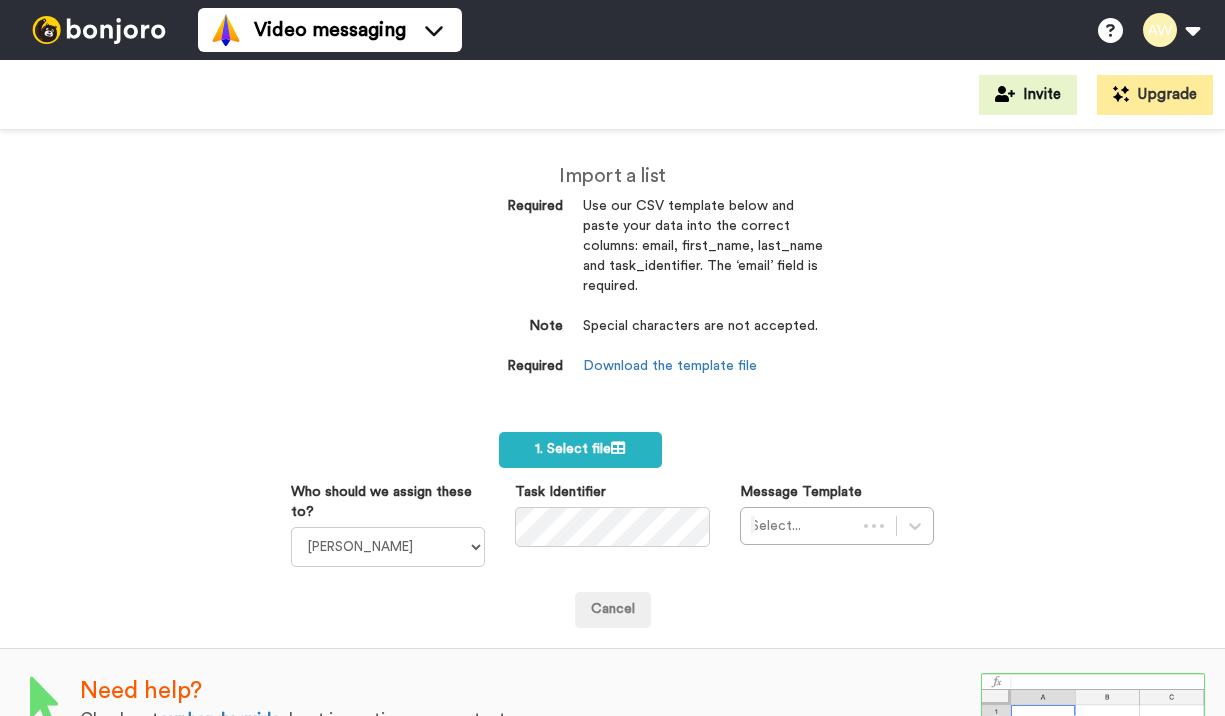 scroll, scrollTop: 0, scrollLeft: 0, axis: both 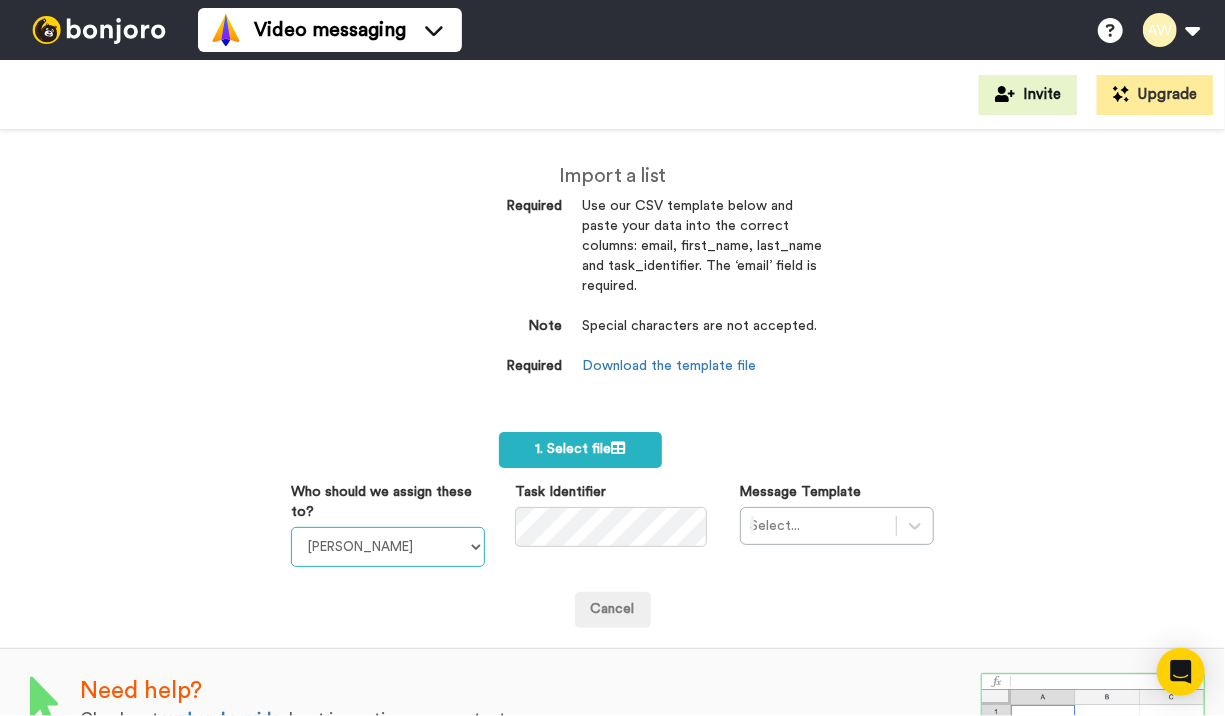 click on "Laura Wright Amarjit Duggal WLV Academic (FSE) Divandra Birla Bolutife Ademokoya UK Recruitment Team Teresa Powney Trude Hagen Ridwan Miah Surjeet Mahey Rajinder Kaur Lee Wallis Saul Wallis Usman Ahmed Academic WLV (FEHW) Manjit Sahota Zoe Mason Neil Safi Laura Janavicius Student@WLV Shnez Begum WLV International Kimberley Burrell Amie Williams Pushpa Suwali Jack Clare Academic @WLV (FABSS)" at bounding box center [388, 547] 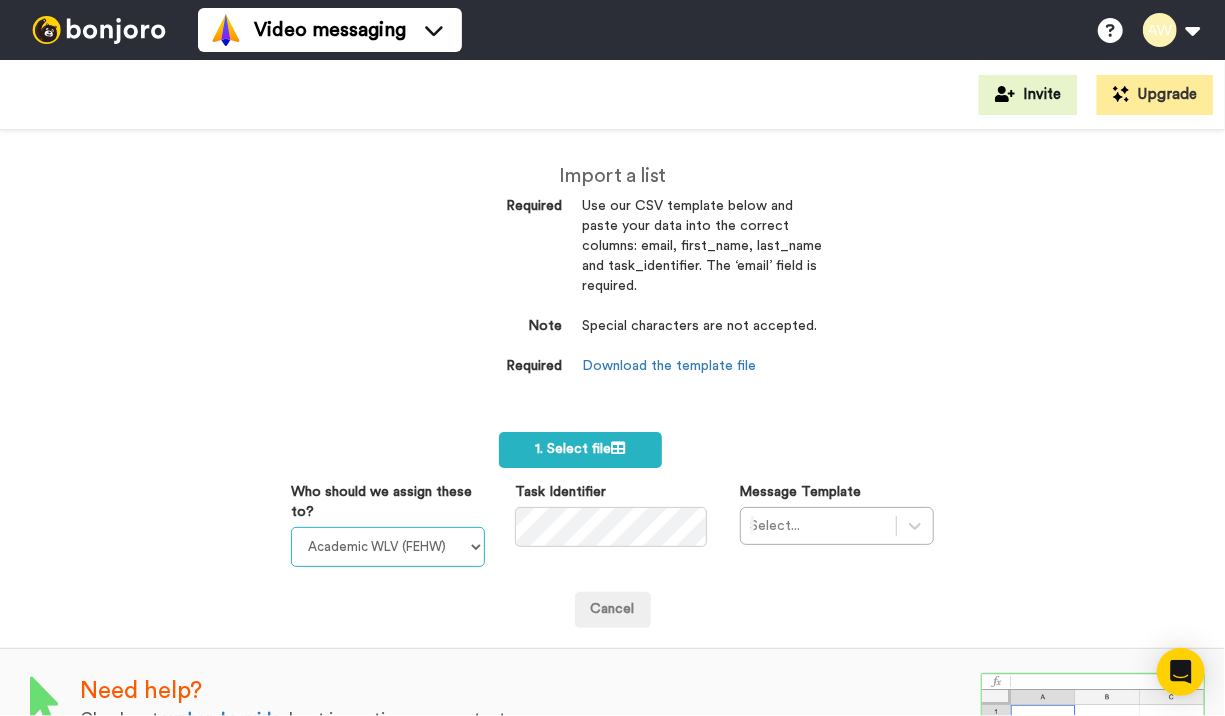 click on "Laura Wright Amarjit Duggal WLV Academic (FSE) Divandra Birla Bolutife Ademokoya UK Recruitment Team Teresa Powney Trude Hagen Ridwan Miah Surjeet Mahey Rajinder Kaur Lee Wallis Saul Wallis Usman Ahmed Academic WLV (FEHW) Manjit Sahota Zoe Mason Neil Safi Laura Janavicius Student@WLV Shnez Begum WLV International Kimberley Burrell Amie Williams Pushpa Suwali Jack Clare Academic @WLV (FABSS)" at bounding box center [388, 547] 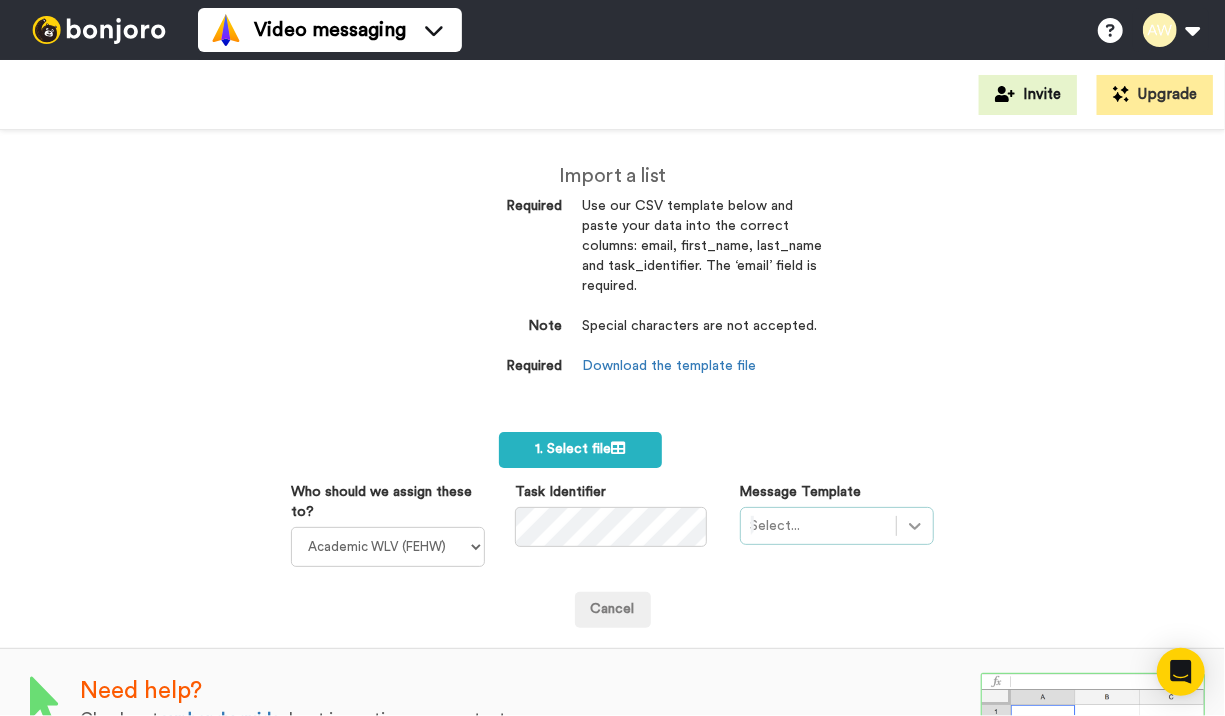 click on "Select..." at bounding box center (837, 526) 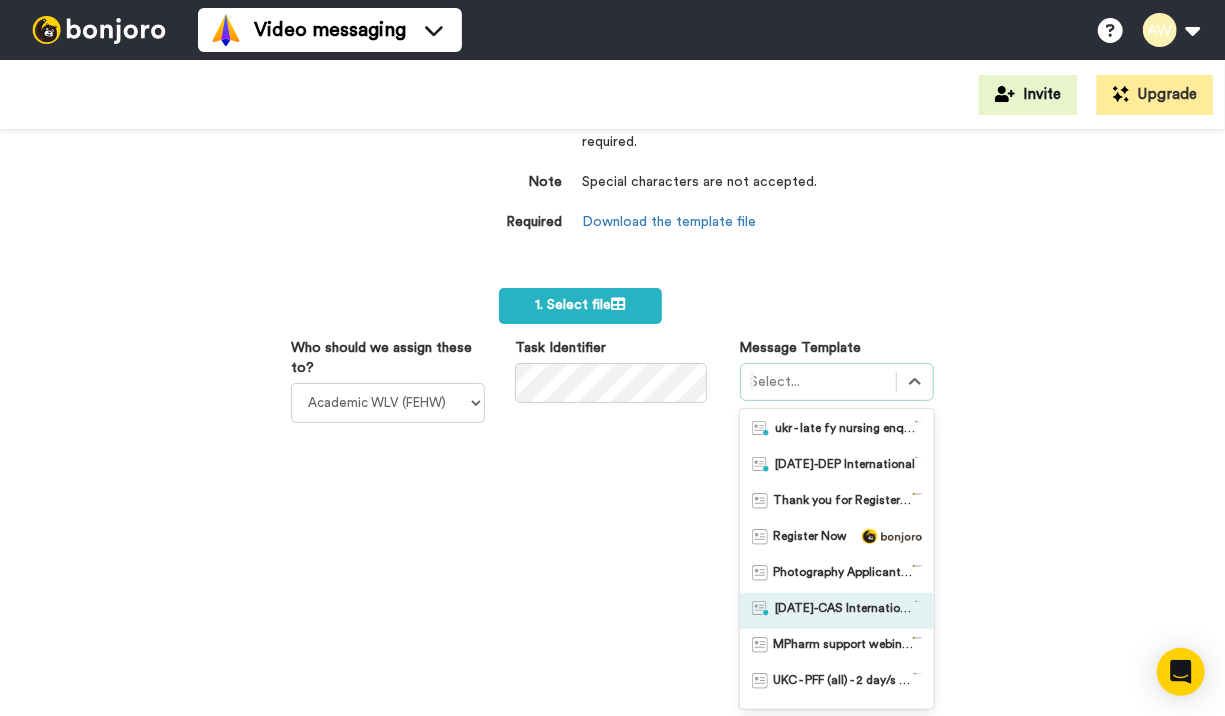 scroll, scrollTop: 1000, scrollLeft: 0, axis: vertical 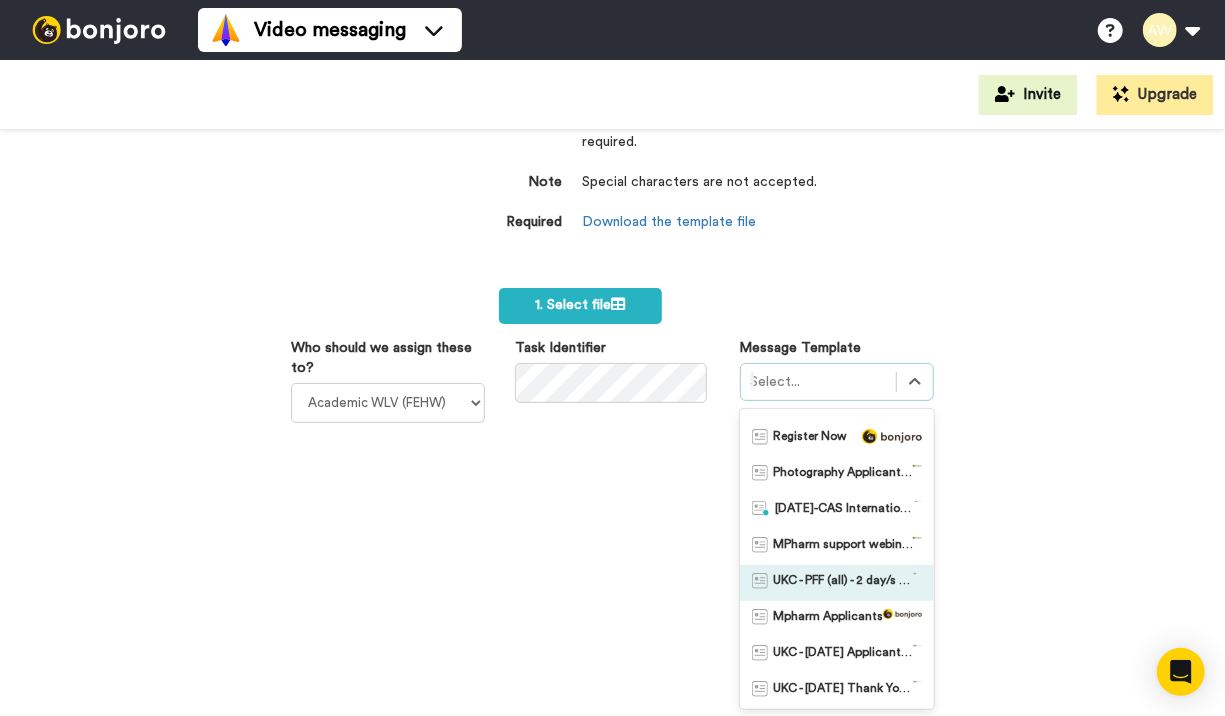 click on "UKC - PFF (all) - 2 day/s before (SEM2 2024/5 & SEM1 2025/6)" at bounding box center [843, 583] 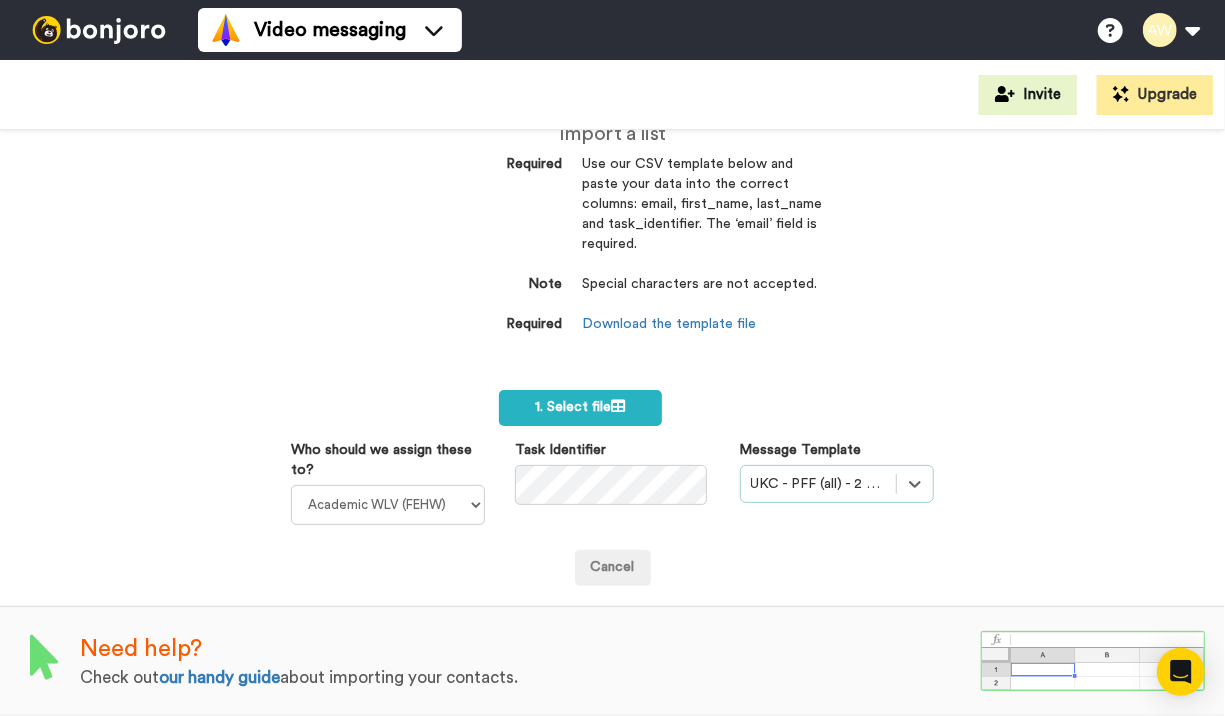 scroll, scrollTop: 54, scrollLeft: 0, axis: vertical 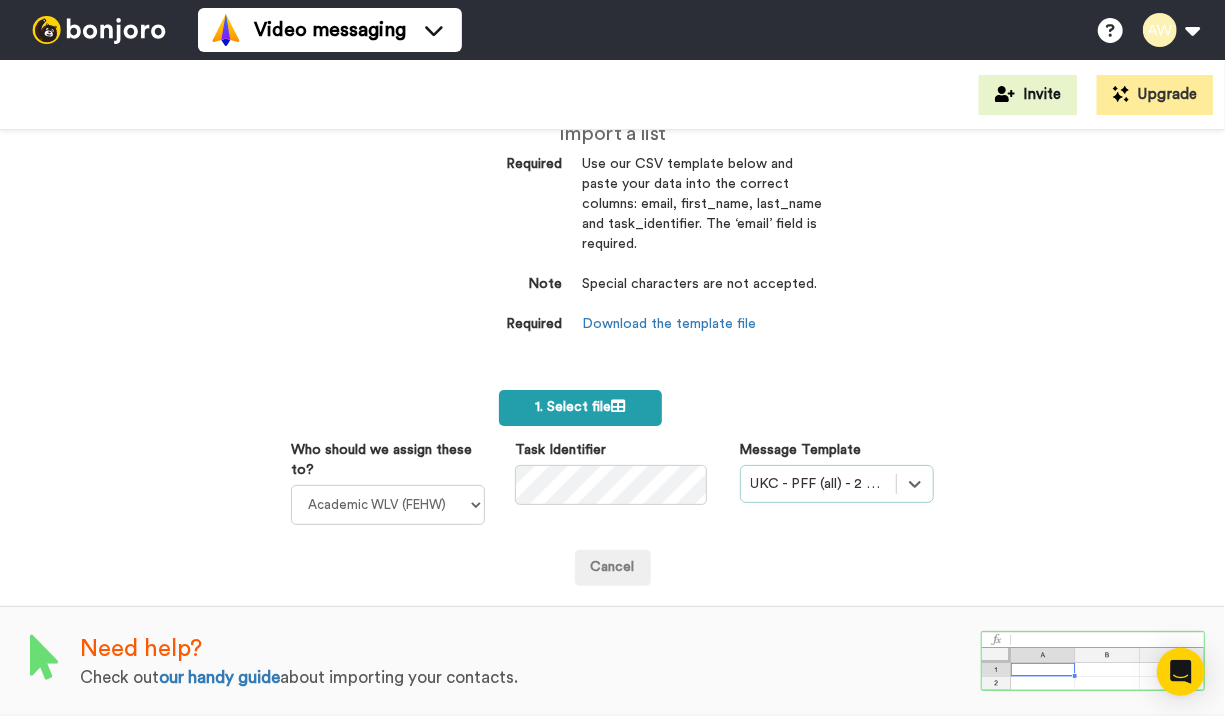 click on "1. Select file" at bounding box center (580, 407) 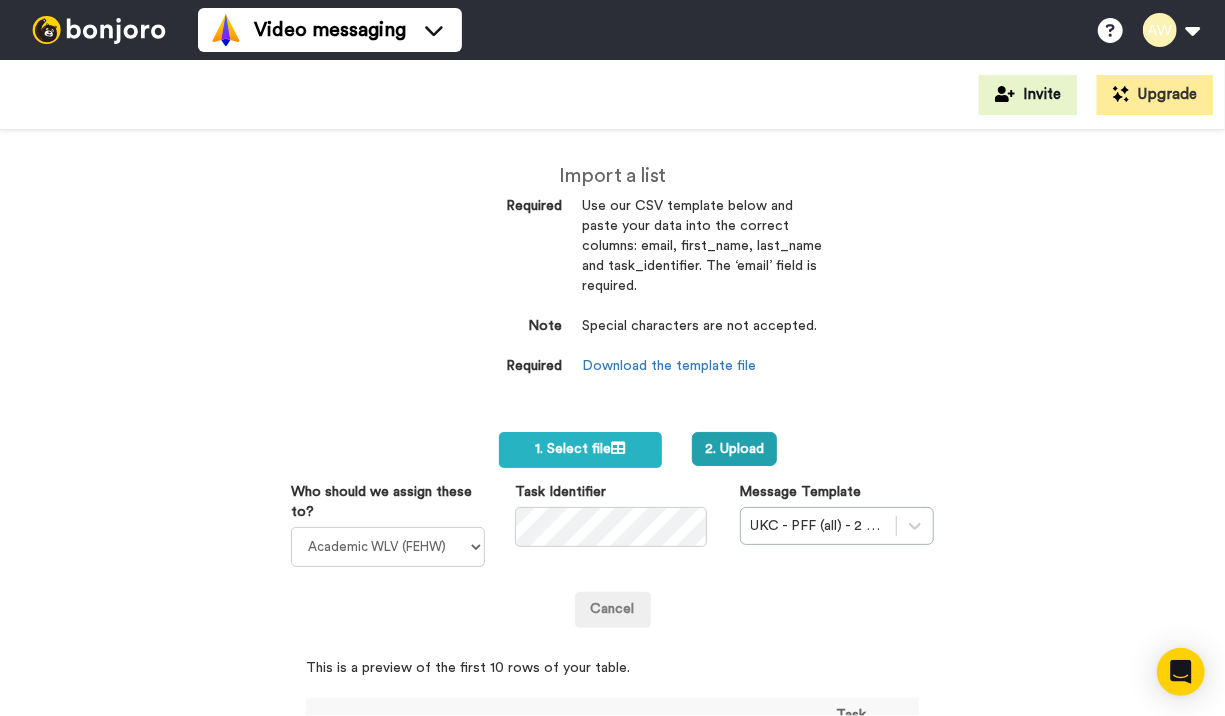 scroll, scrollTop: 0, scrollLeft: 0, axis: both 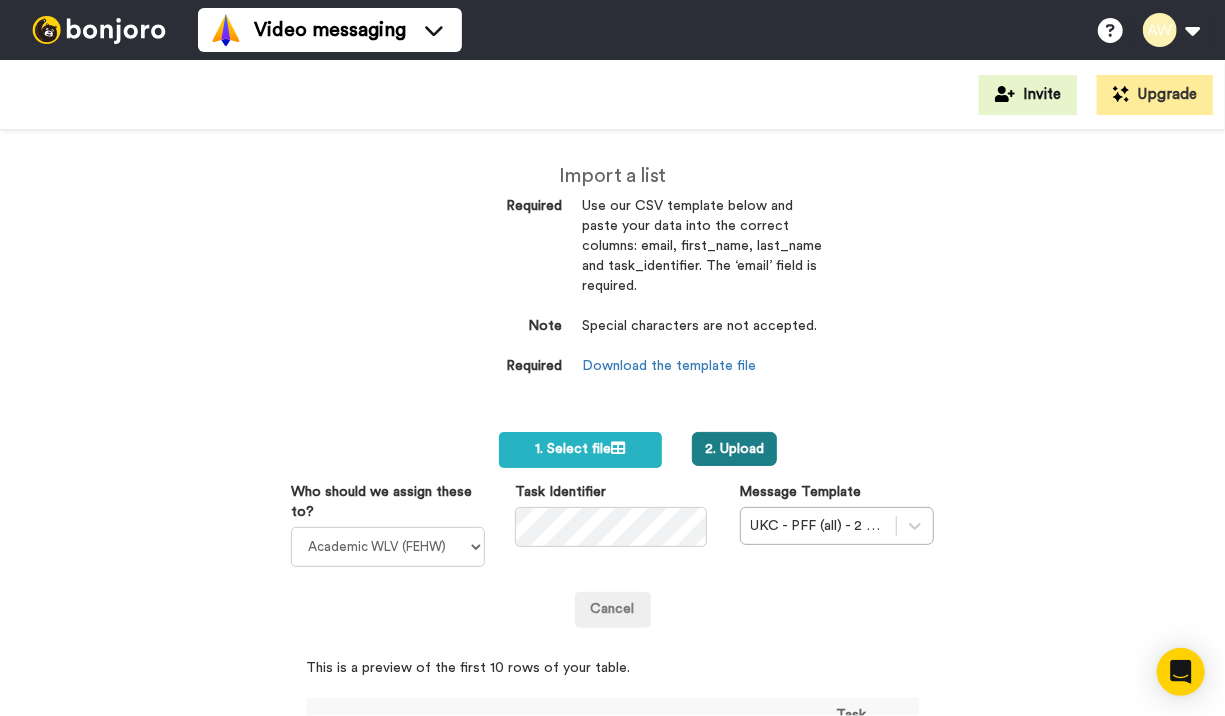 click on "2. Upload" at bounding box center [734, 449] 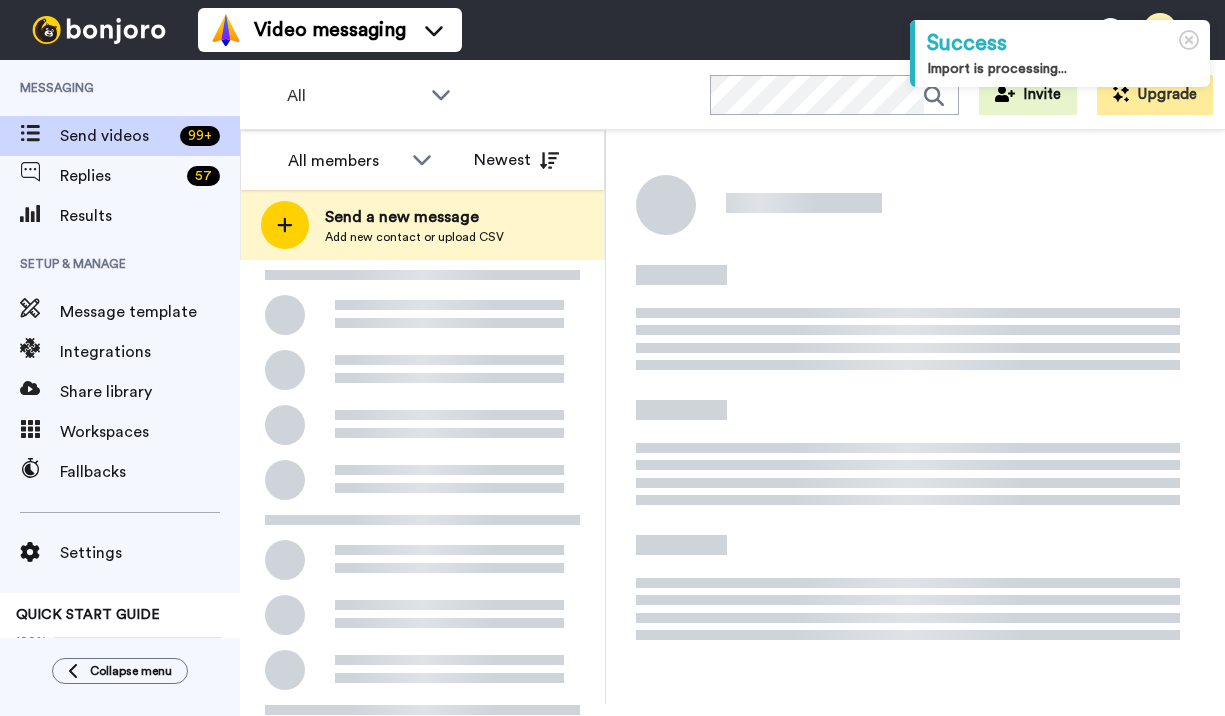 scroll, scrollTop: 0, scrollLeft: 0, axis: both 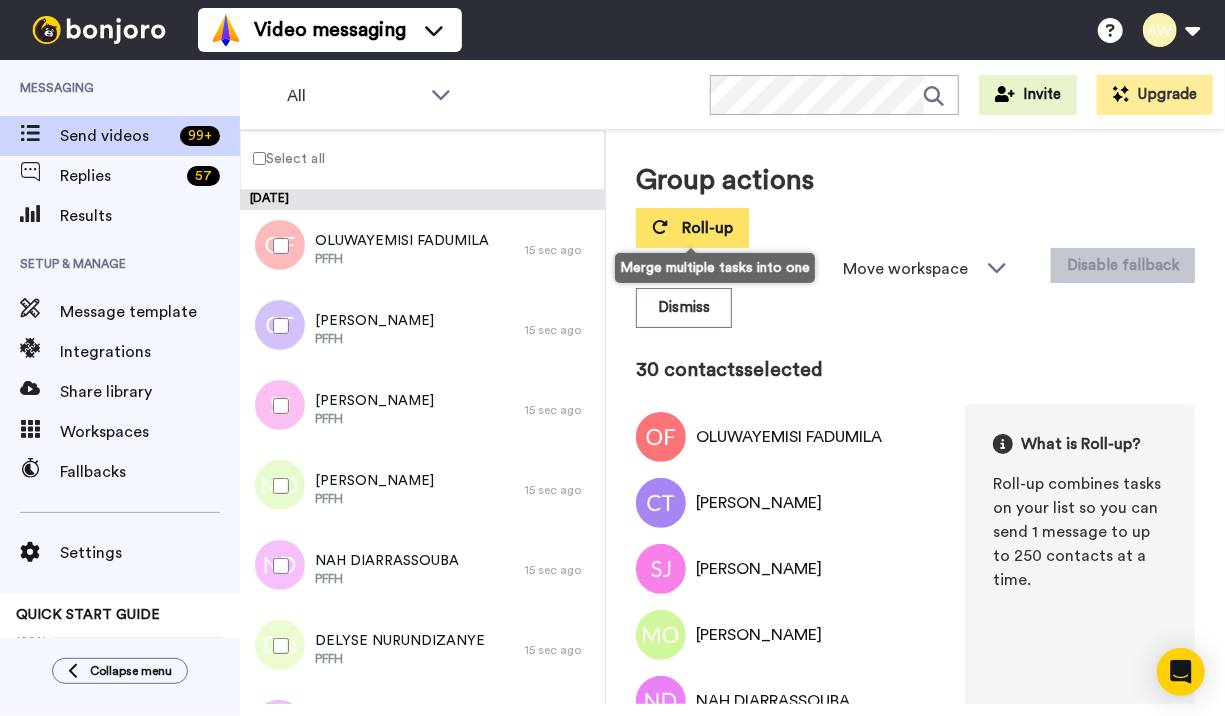 click on "Roll-up" at bounding box center (692, 228) 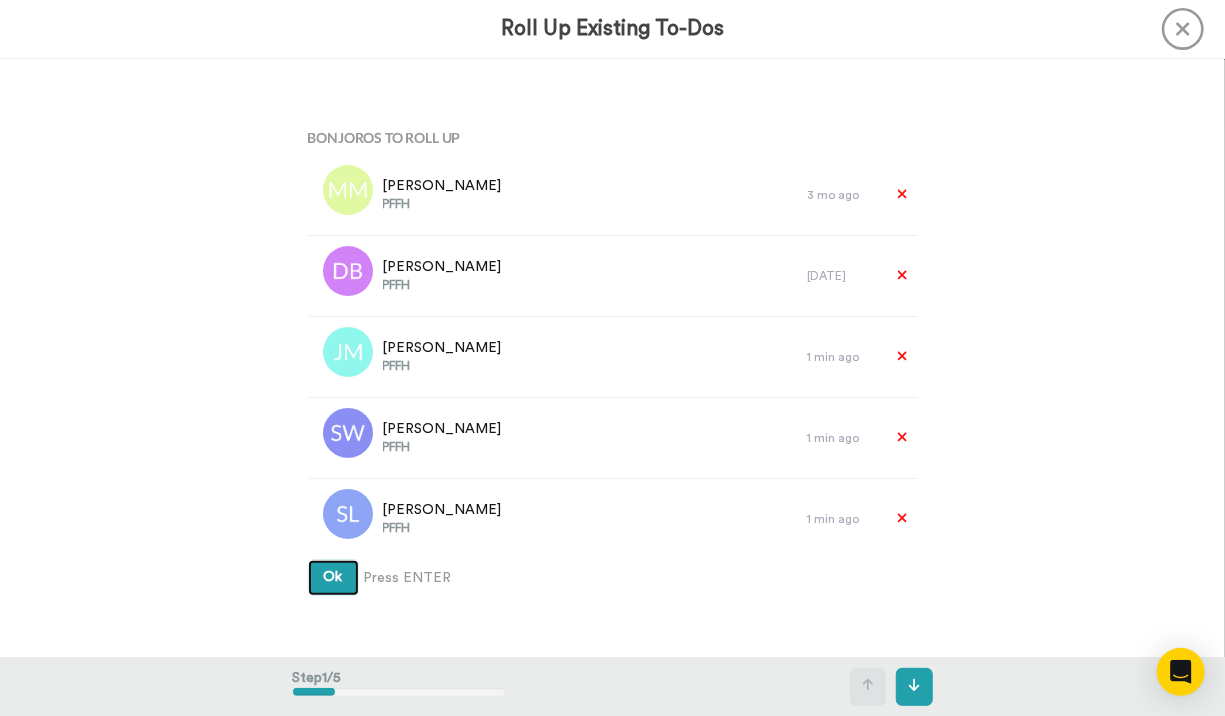click on "Ok" at bounding box center (333, 578) 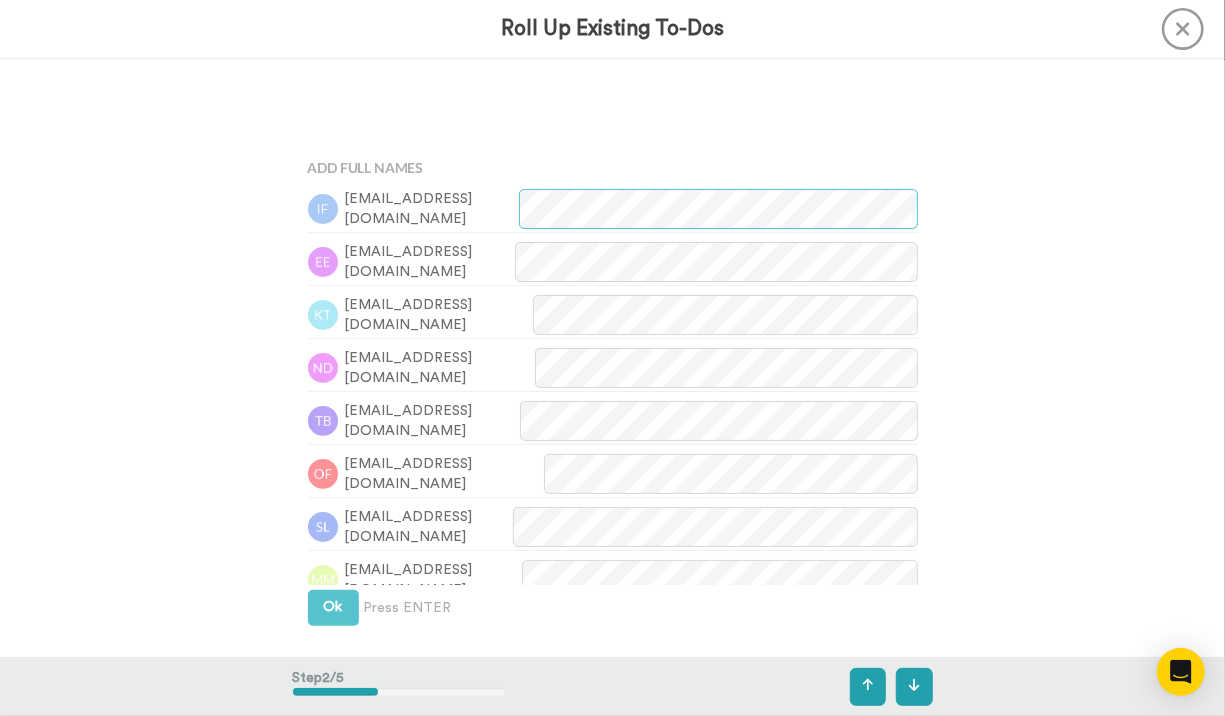 scroll, scrollTop: 599, scrollLeft: 0, axis: vertical 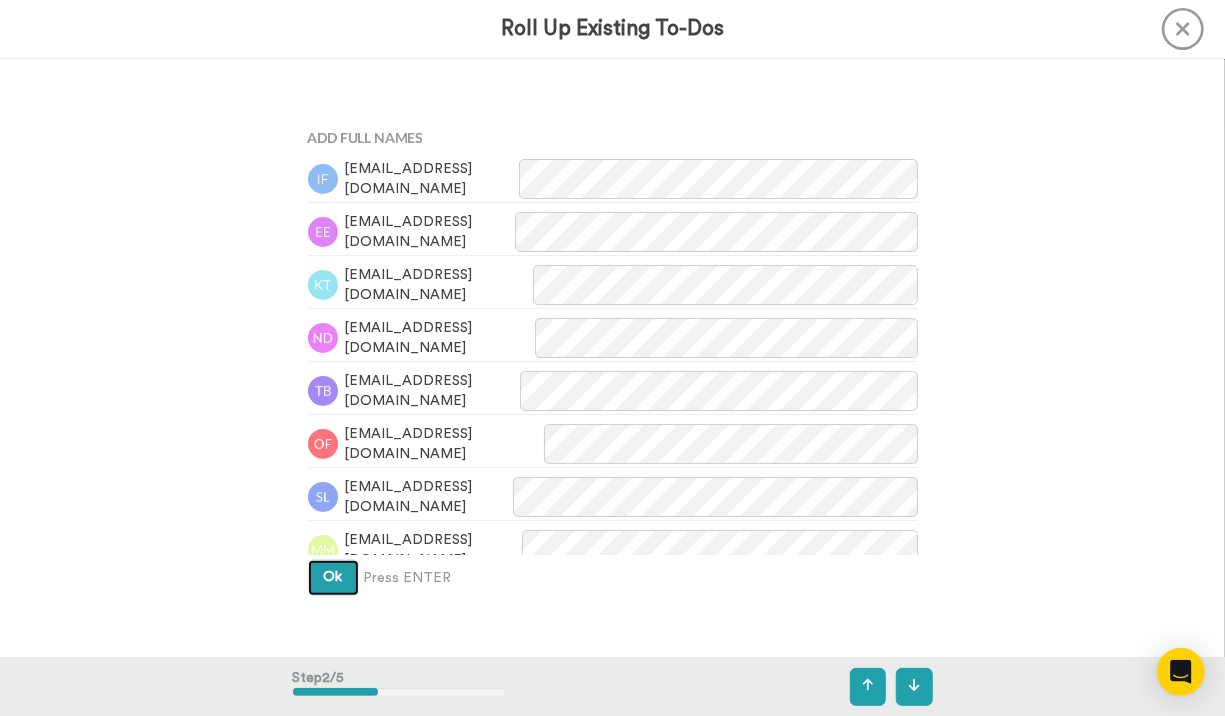 click on "Ok" at bounding box center (333, 578) 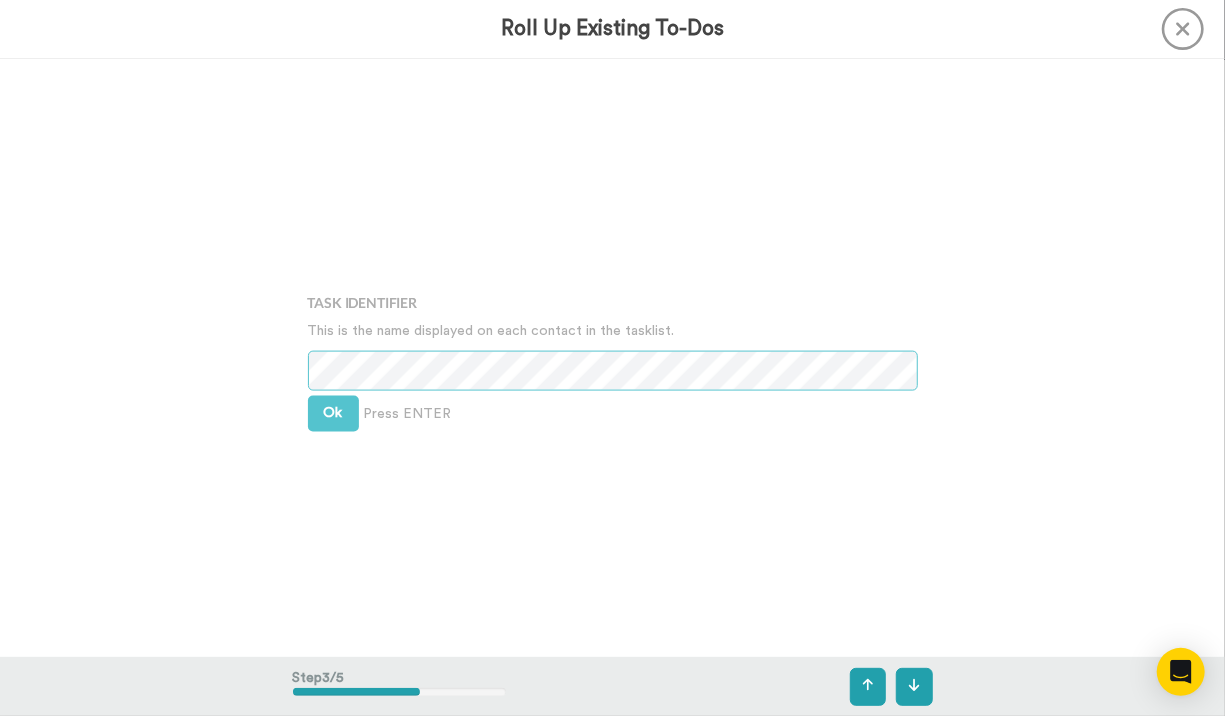scroll, scrollTop: 1198, scrollLeft: 0, axis: vertical 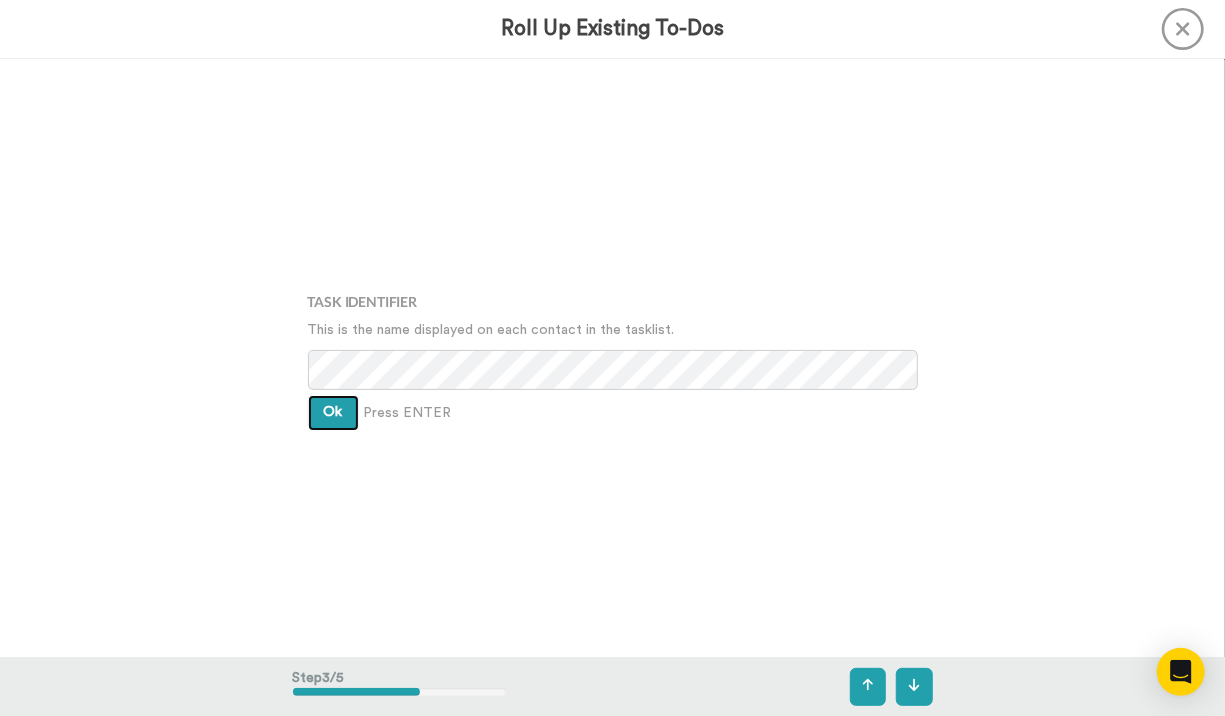 click on "Ok" at bounding box center [333, 412] 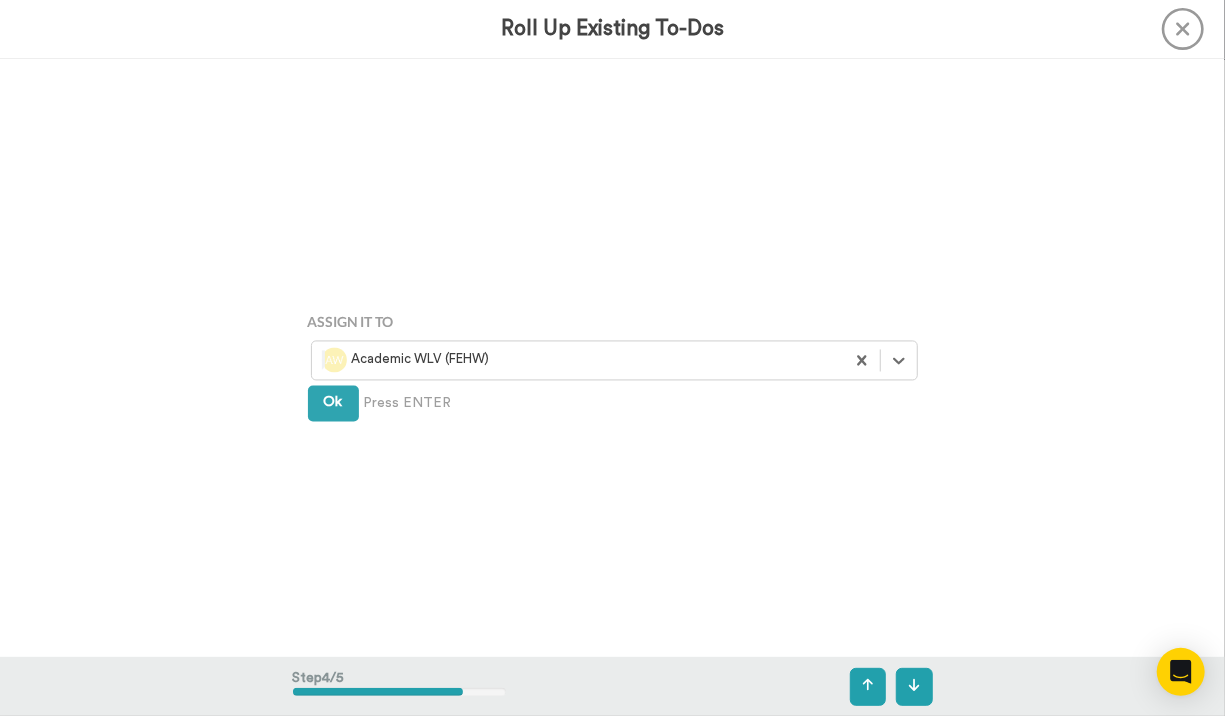scroll, scrollTop: 1797, scrollLeft: 0, axis: vertical 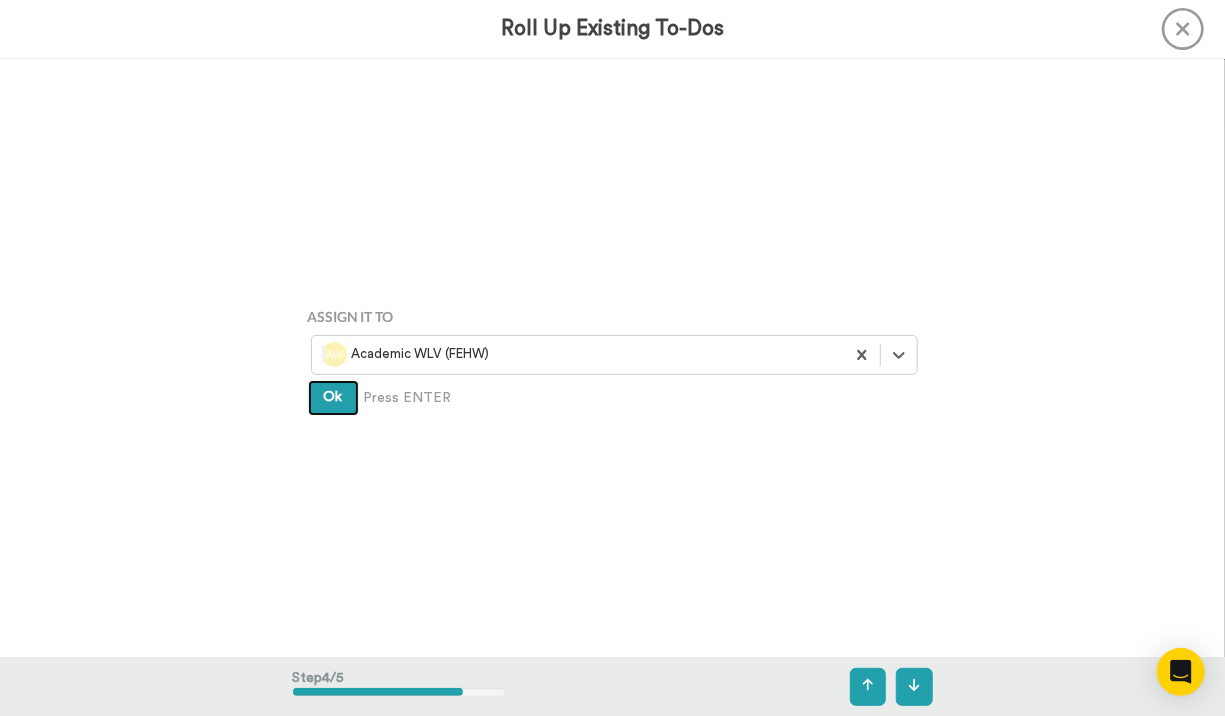 click on "Ok" at bounding box center (333, 397) 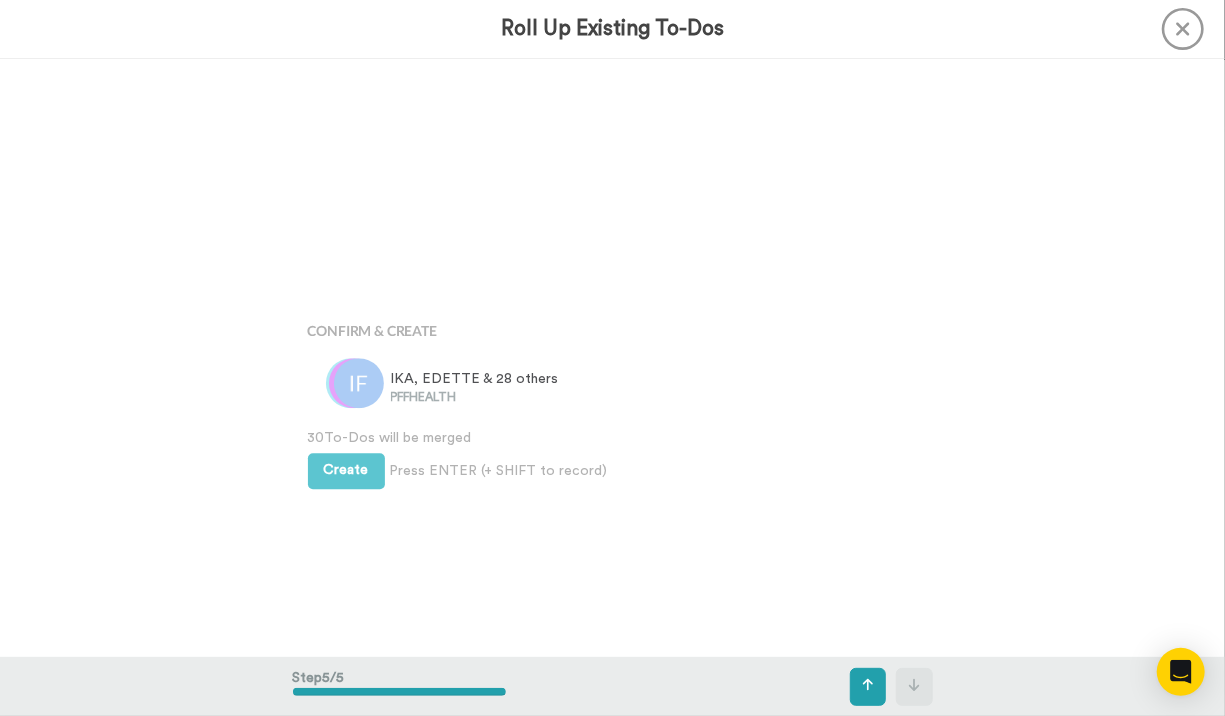 scroll, scrollTop: 2395, scrollLeft: 0, axis: vertical 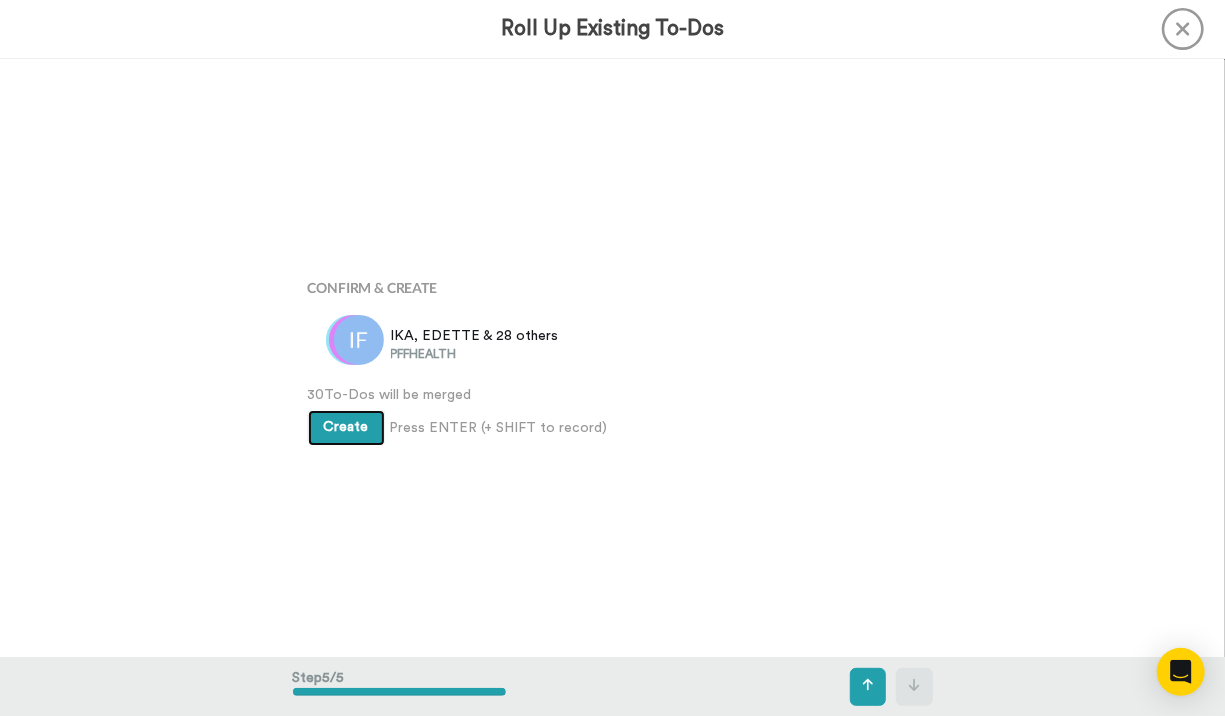 click on "Create" at bounding box center (346, 427) 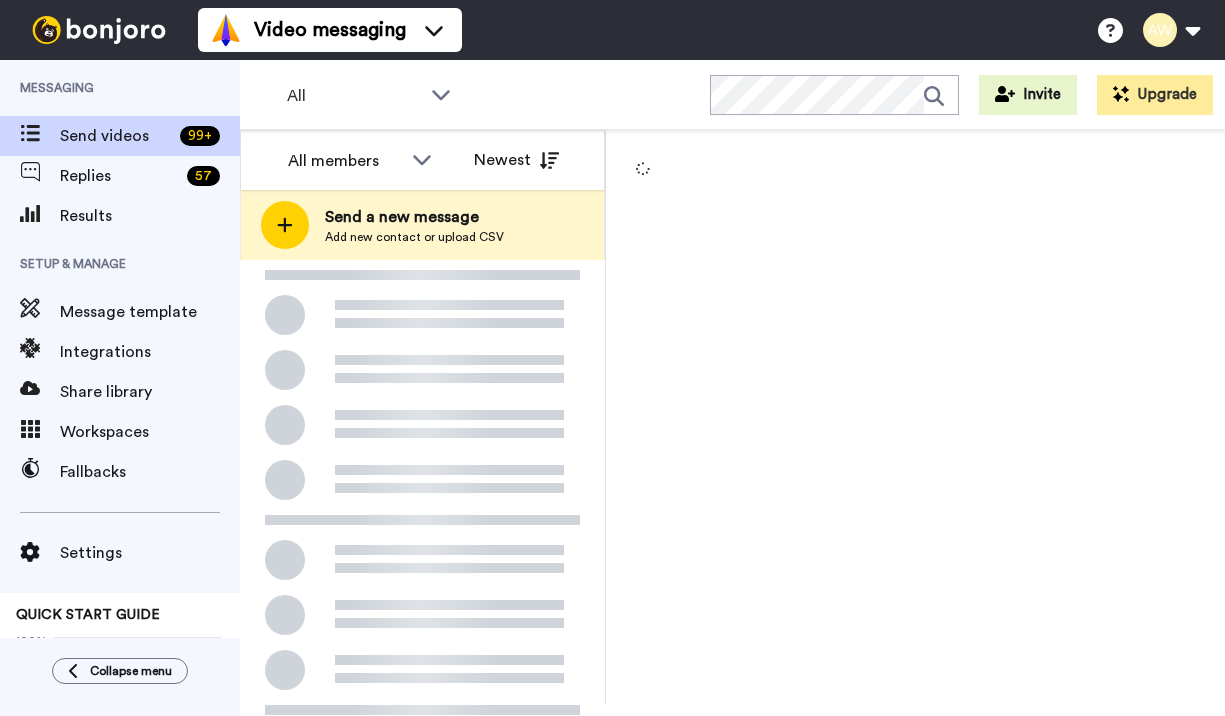 scroll, scrollTop: 0, scrollLeft: 0, axis: both 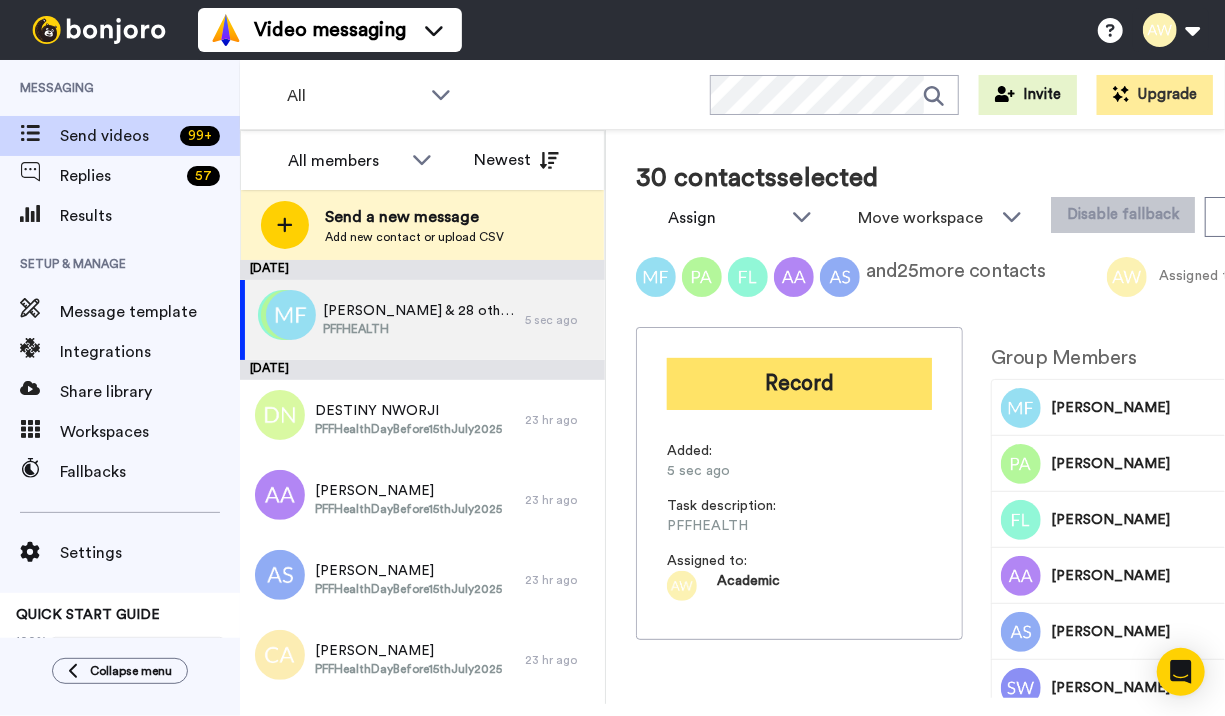 click on "Record" at bounding box center (799, 384) 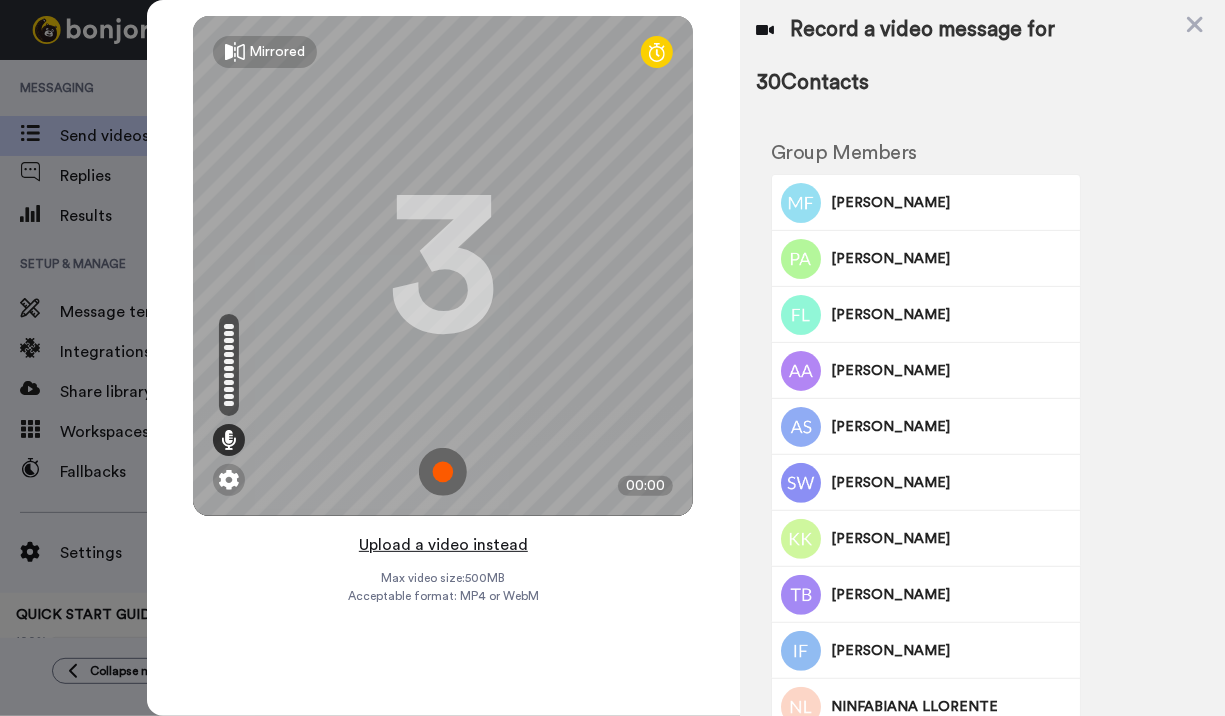 click on "Upload a video instead" at bounding box center [443, 545] 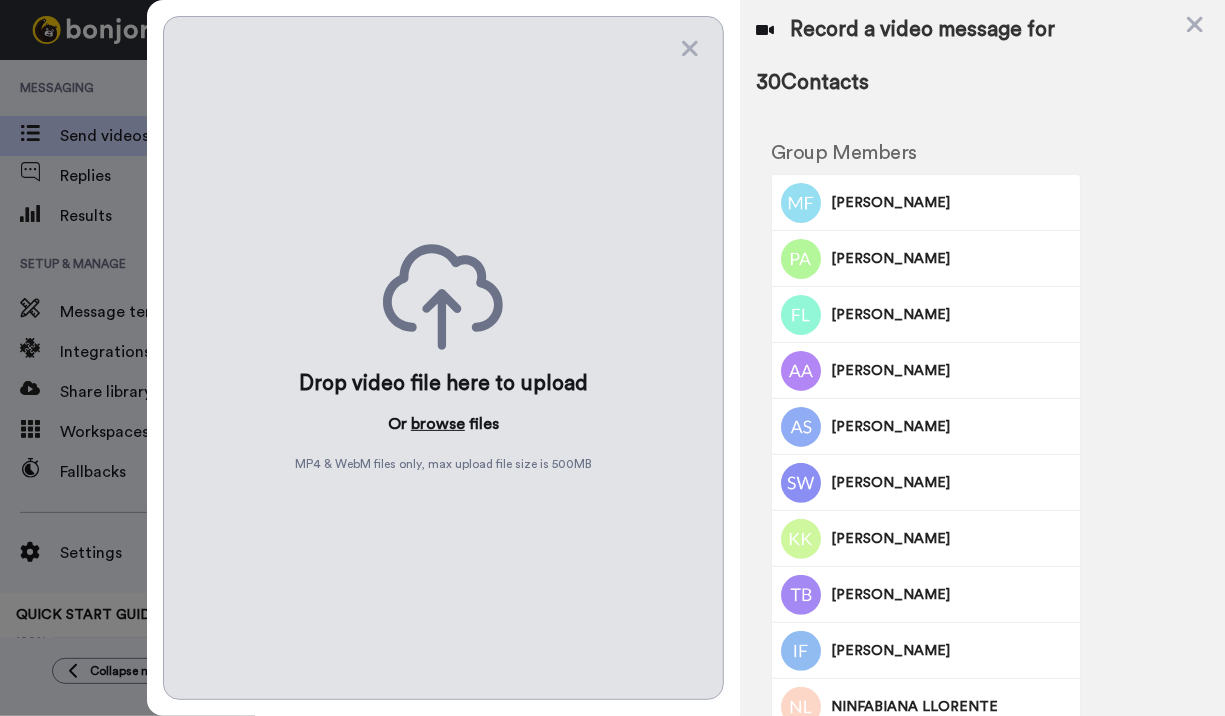 click on "browse" at bounding box center (438, 424) 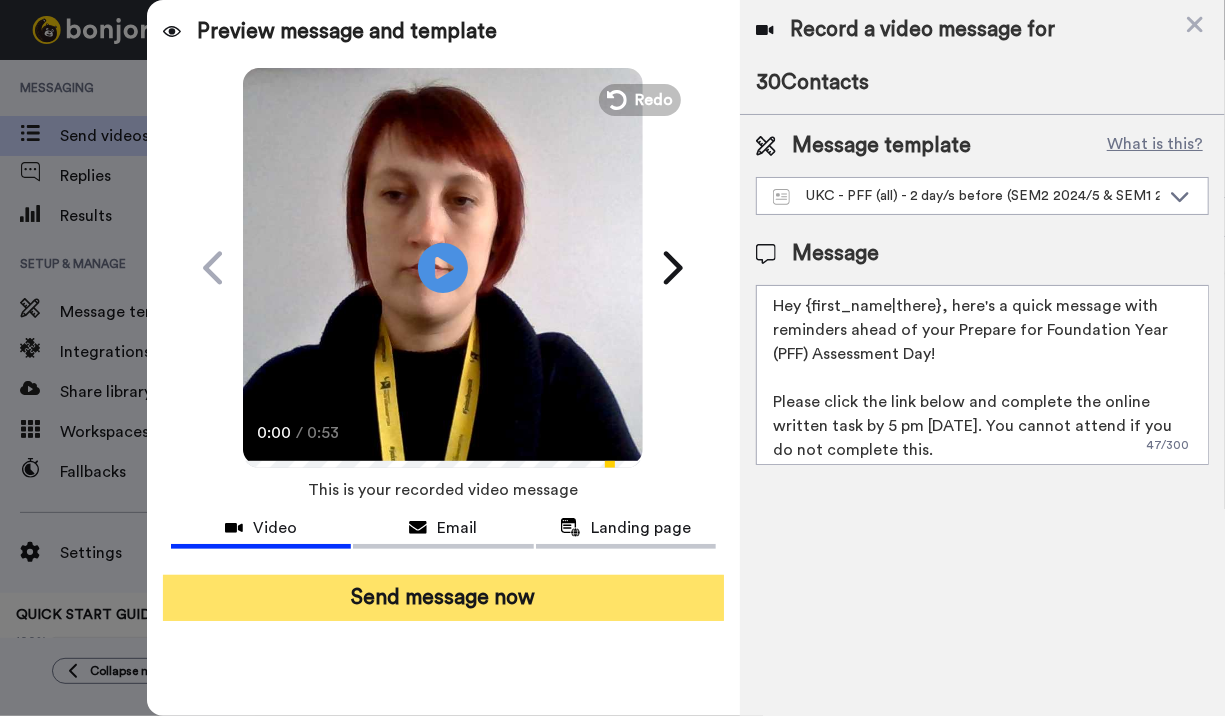 click on "Send message now" at bounding box center [443, 598] 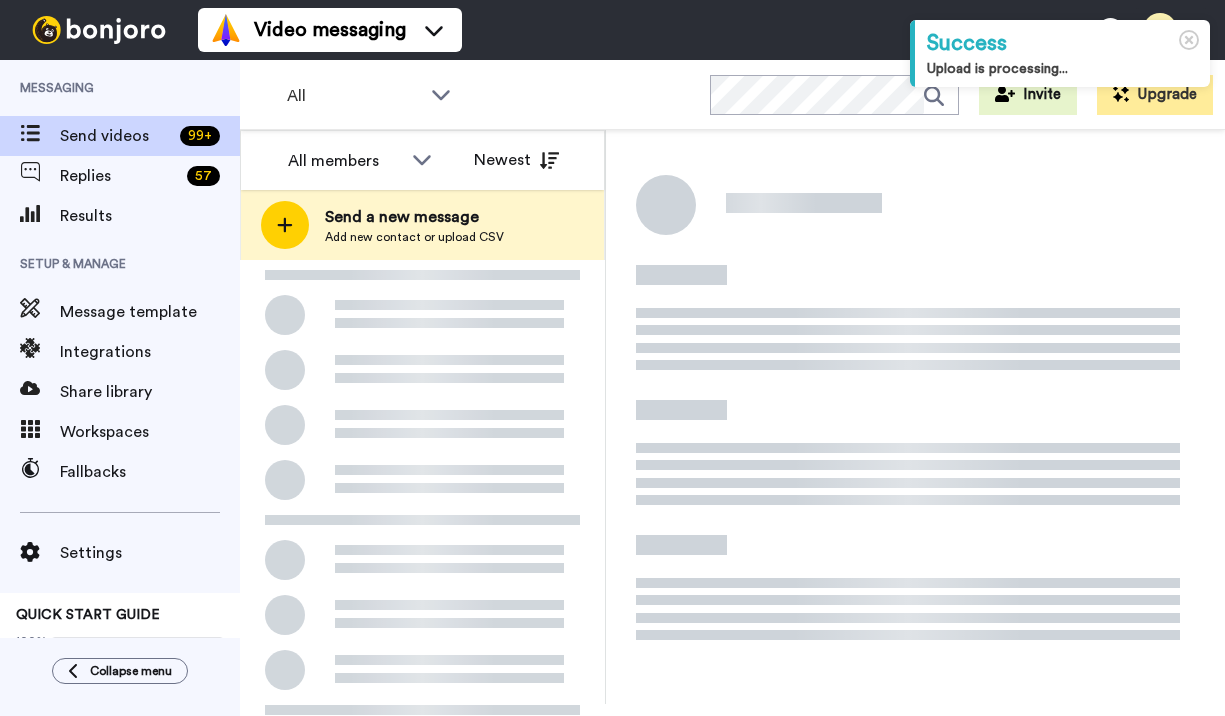 scroll, scrollTop: 0, scrollLeft: 0, axis: both 